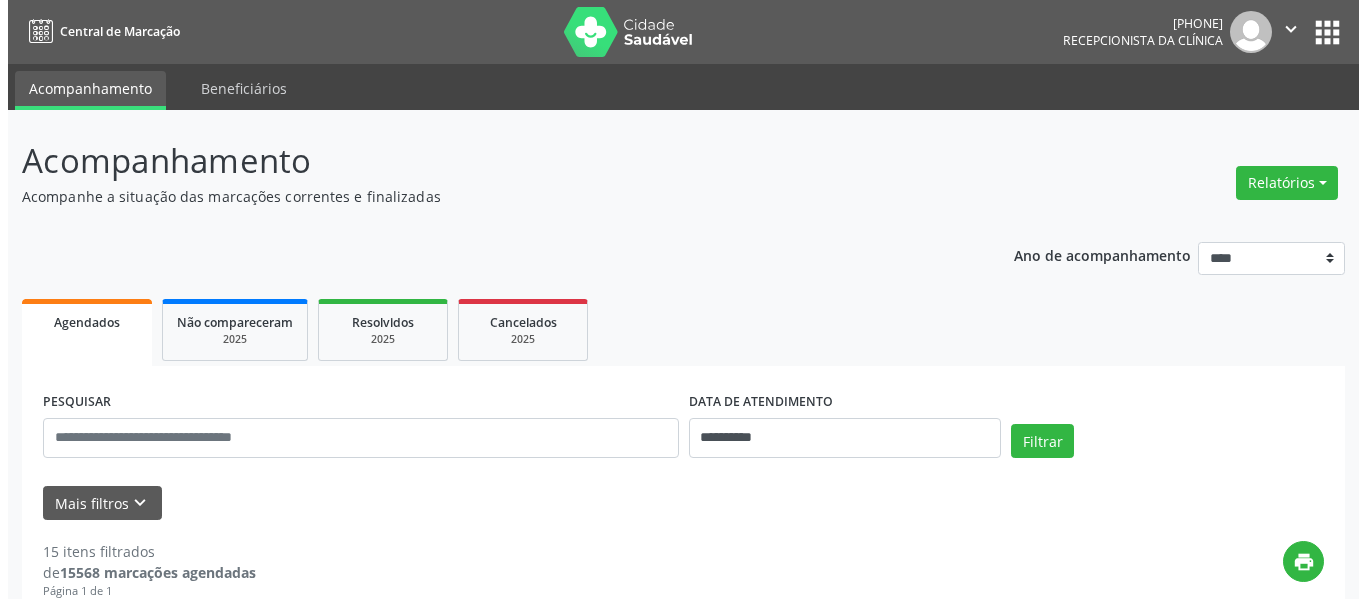 scroll, scrollTop: 0, scrollLeft: 0, axis: both 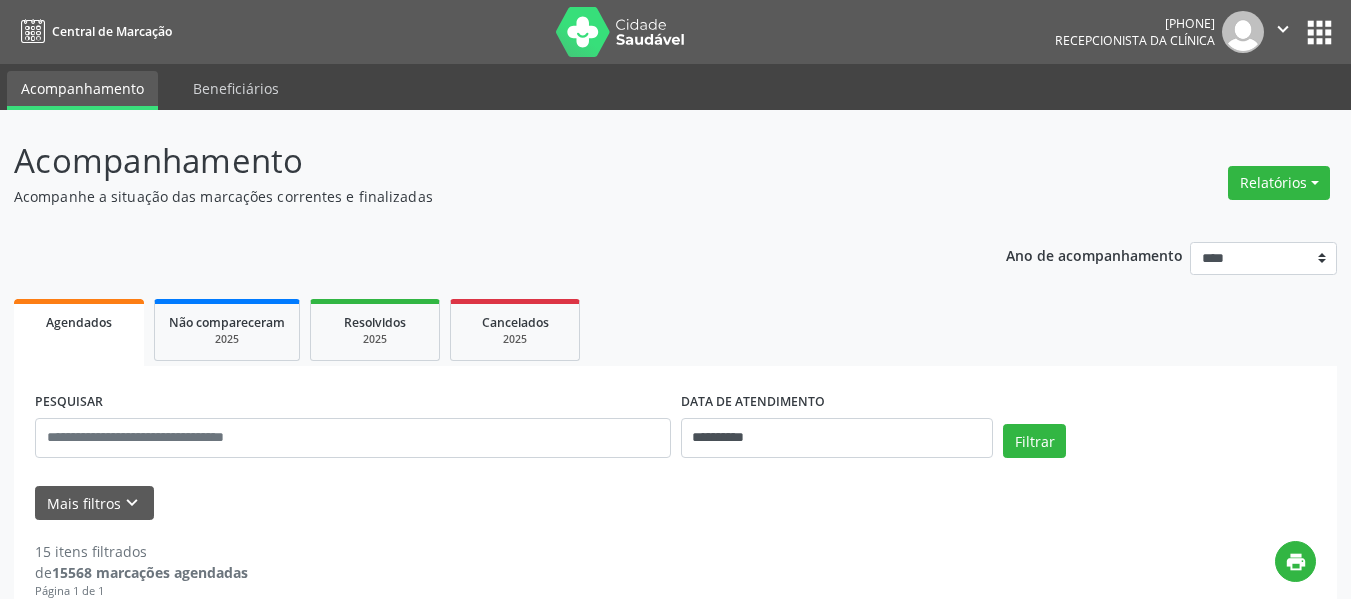 drag, startPoint x: 751, startPoint y: 213, endPoint x: 766, endPoint y: 197, distance: 21.931713 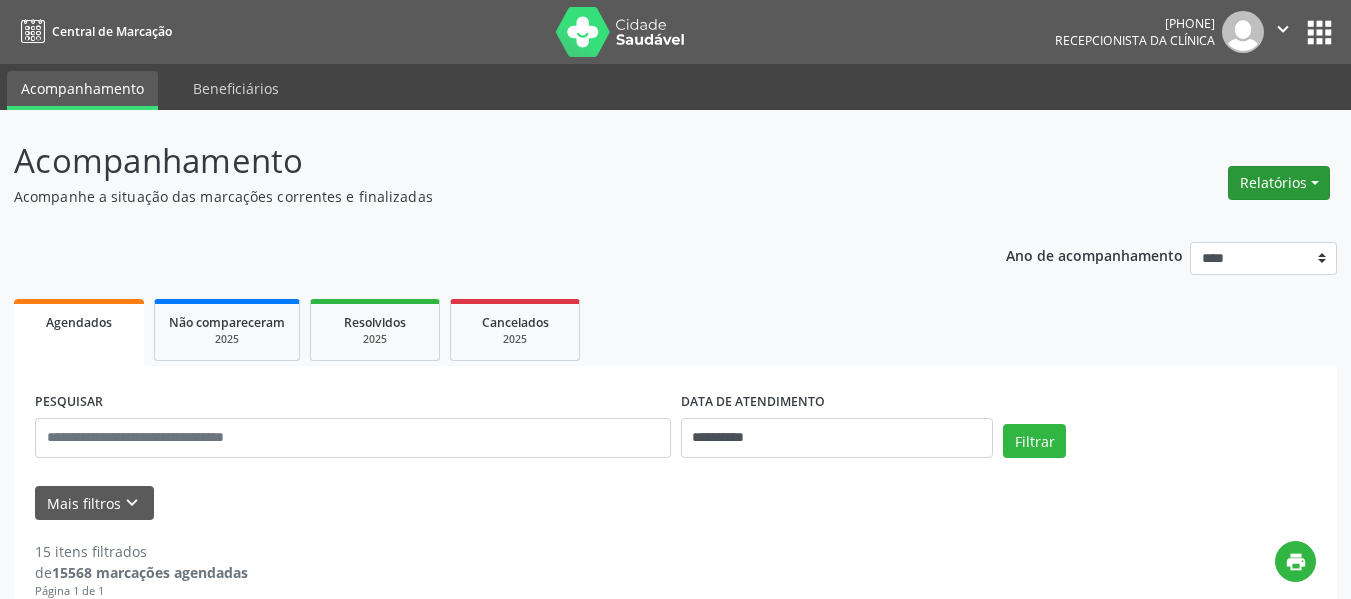 click on "Relatórios" at bounding box center [1279, 183] 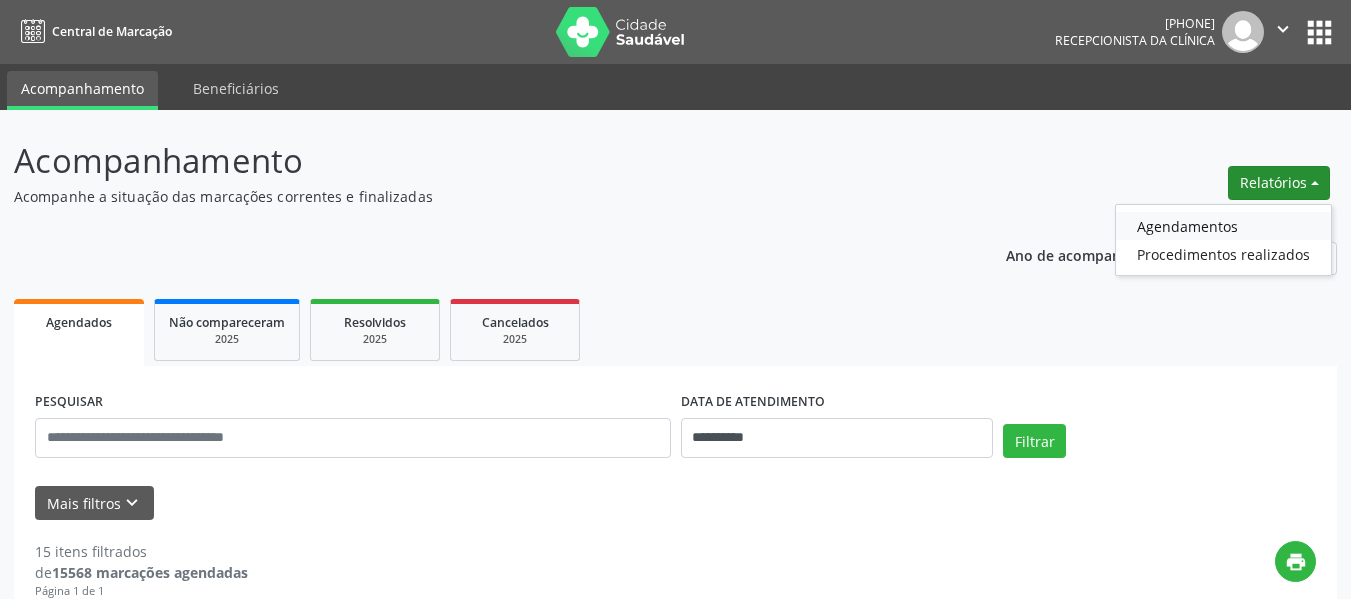 click on "Agendamentos" at bounding box center (1223, 226) 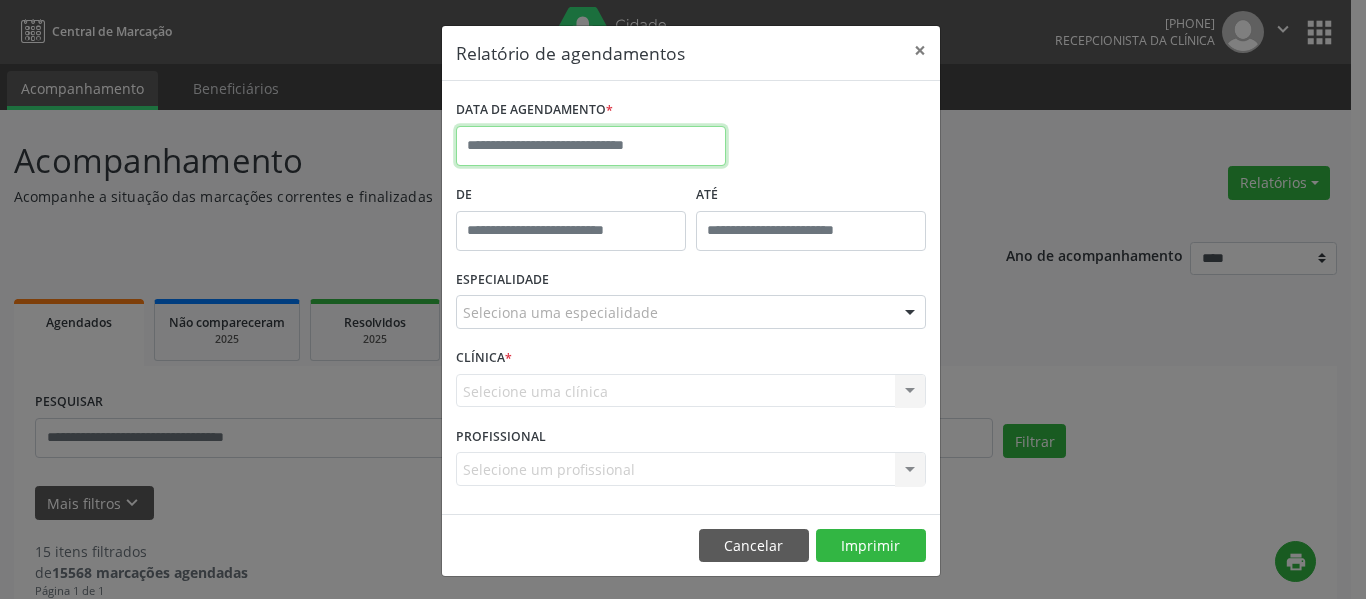 click at bounding box center (591, 146) 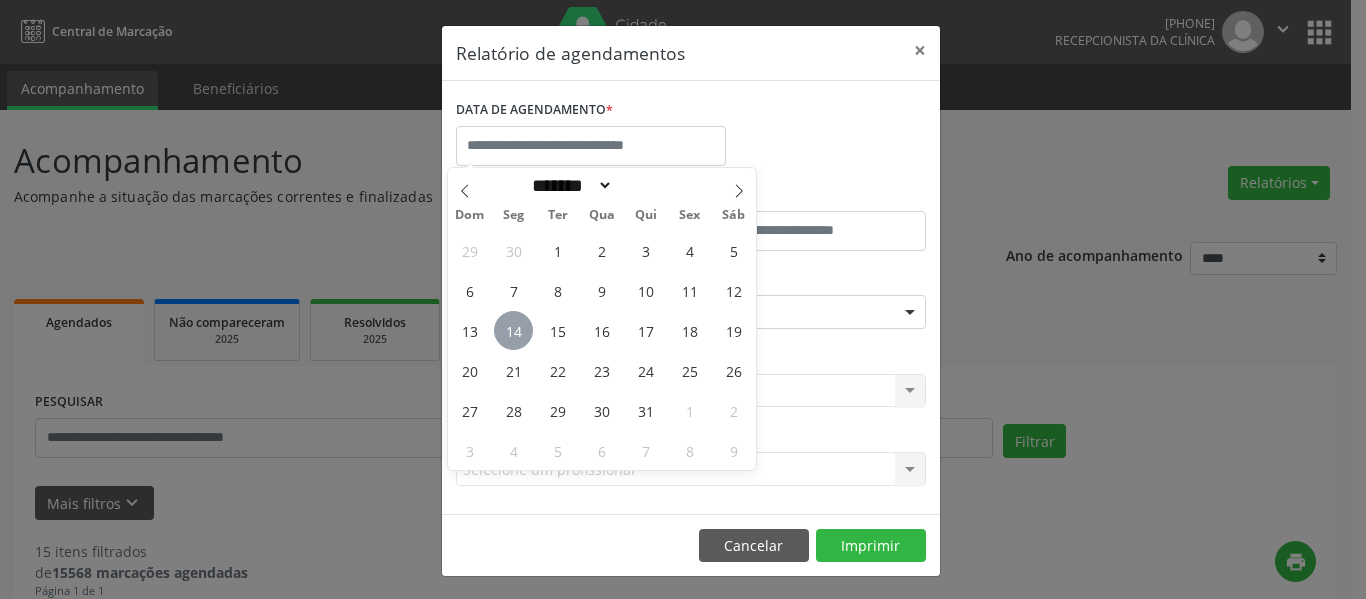 click on "14" at bounding box center (513, 330) 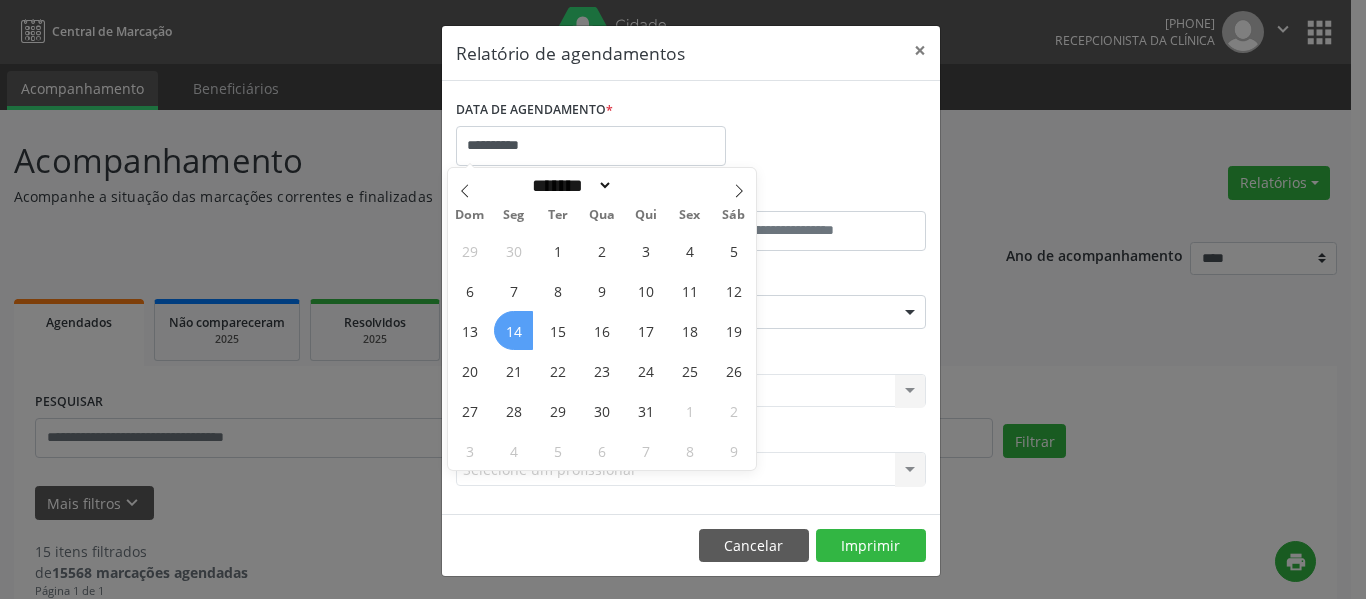 drag, startPoint x: 511, startPoint y: 335, endPoint x: 544, endPoint y: 342, distance: 33.734257 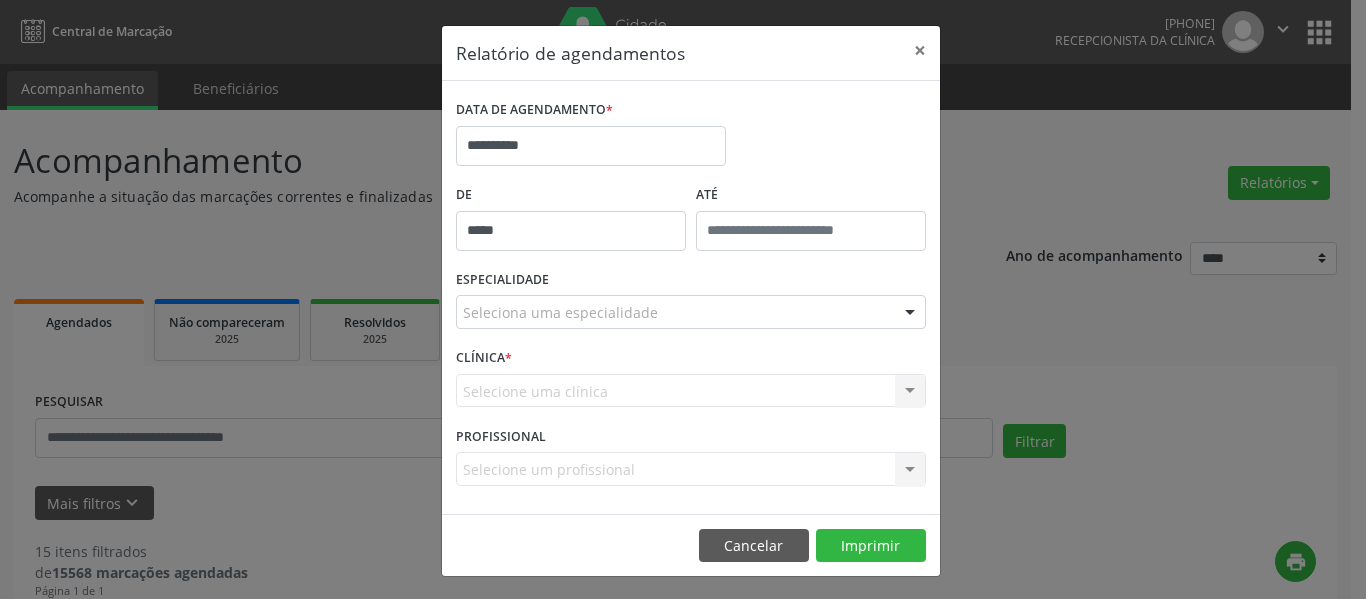 click on "*****" at bounding box center [571, 231] 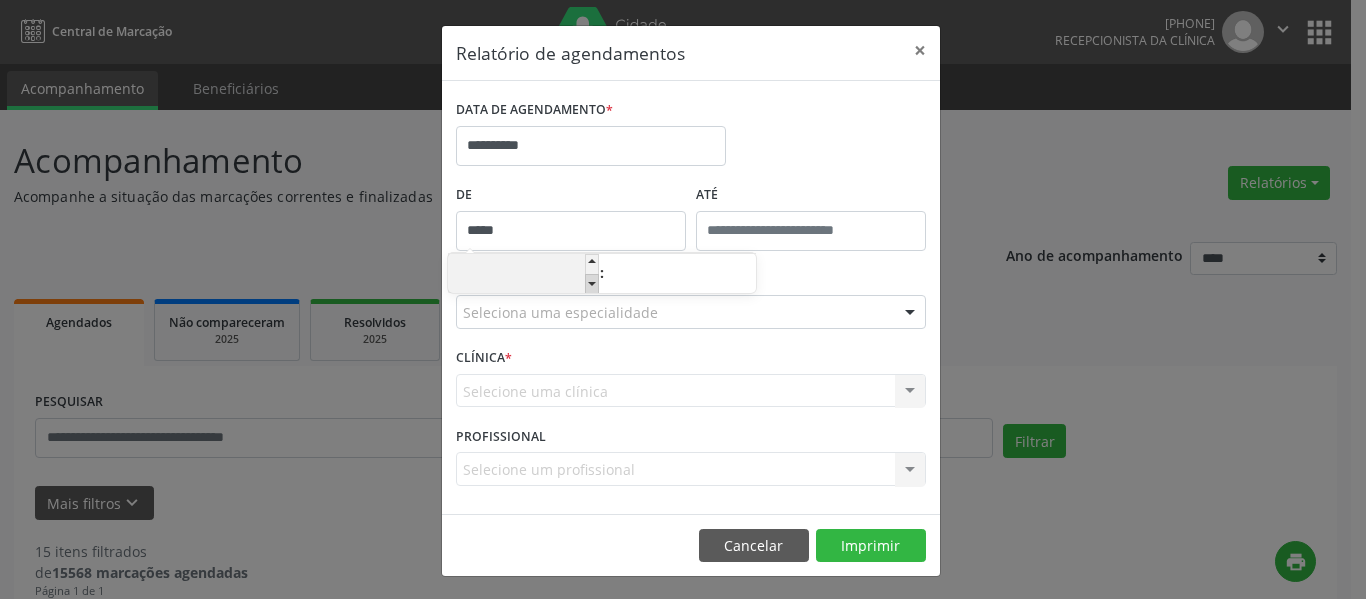 click at bounding box center (592, 284) 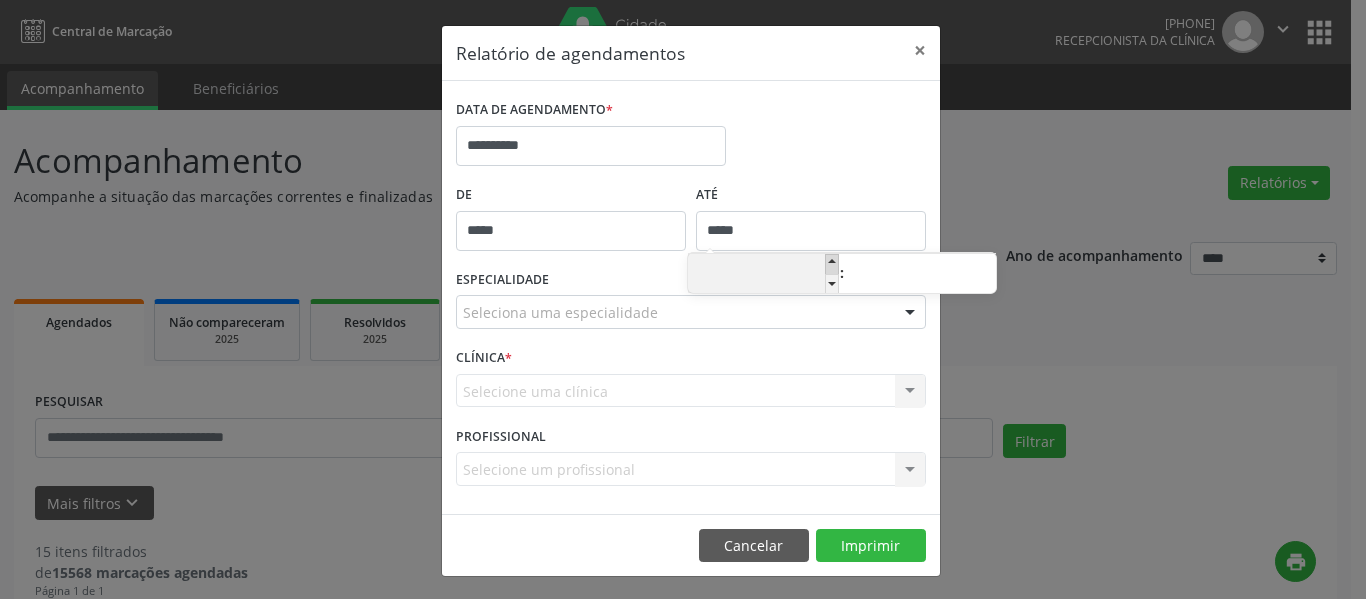 drag, startPoint x: 783, startPoint y: 221, endPoint x: 830, endPoint y: 258, distance: 59.816387 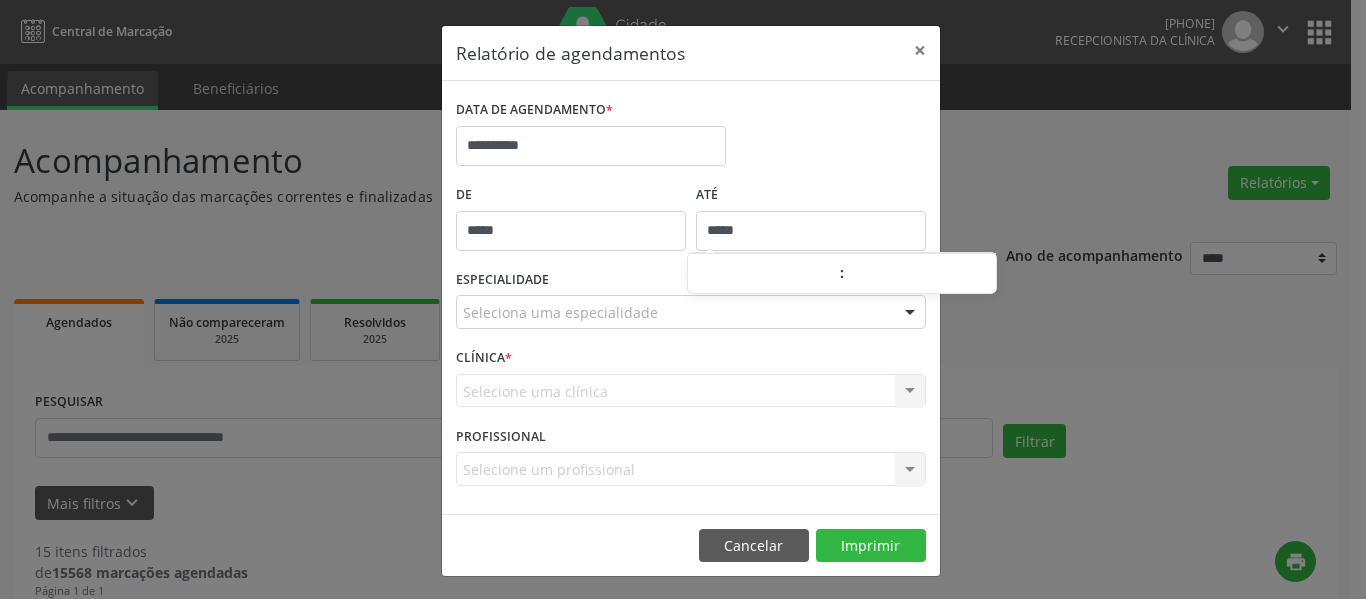 drag, startPoint x: 829, startPoint y: 265, endPoint x: 832, endPoint y: 252, distance: 13.341664 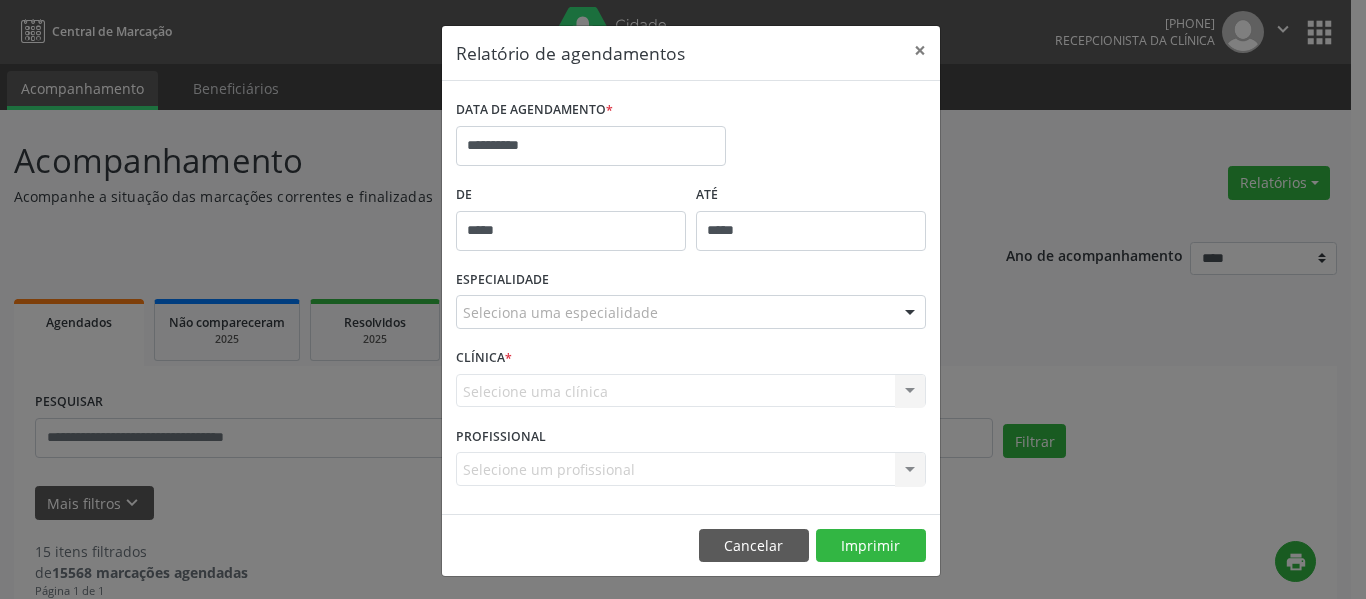 drag, startPoint x: 625, startPoint y: 319, endPoint x: 625, endPoint y: 330, distance: 11 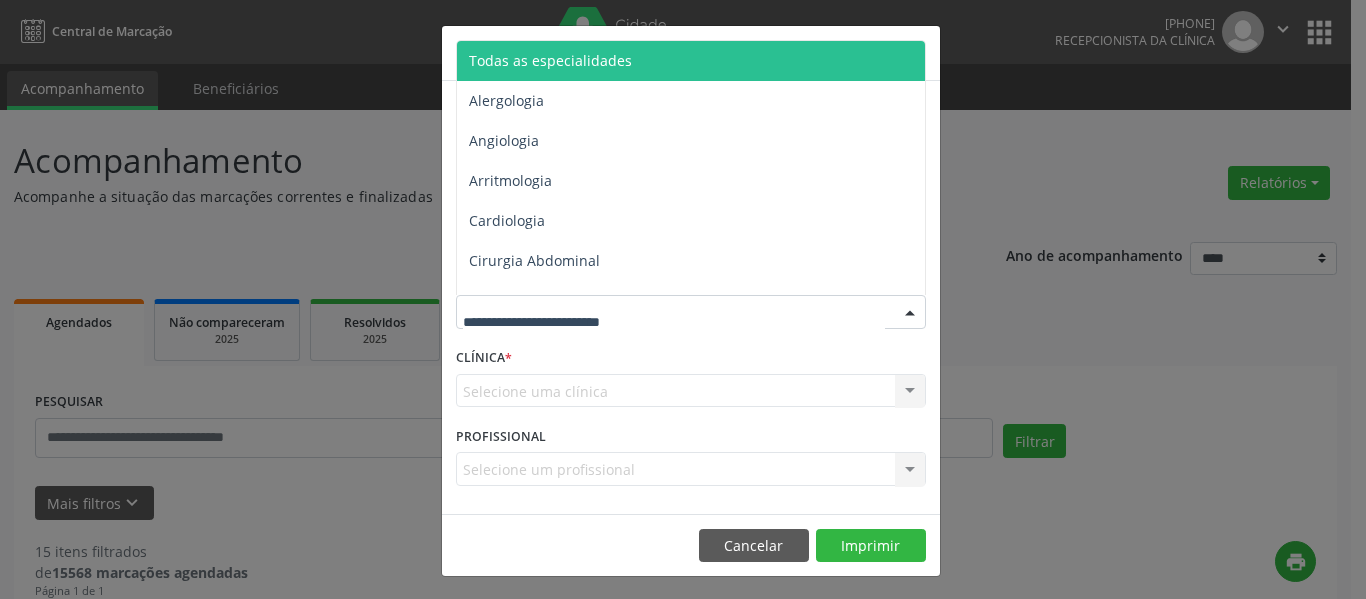 click on "Todas as especialidades" at bounding box center (550, 60) 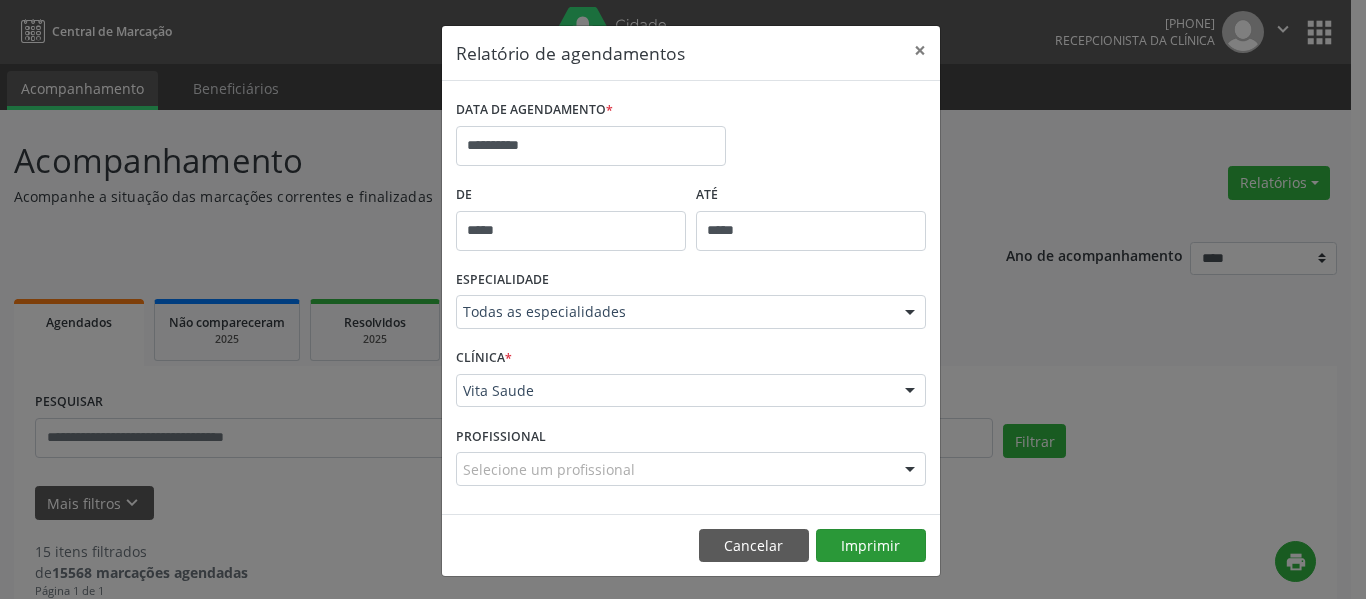 drag, startPoint x: 807, startPoint y: 549, endPoint x: 854, endPoint y: 542, distance: 47.518417 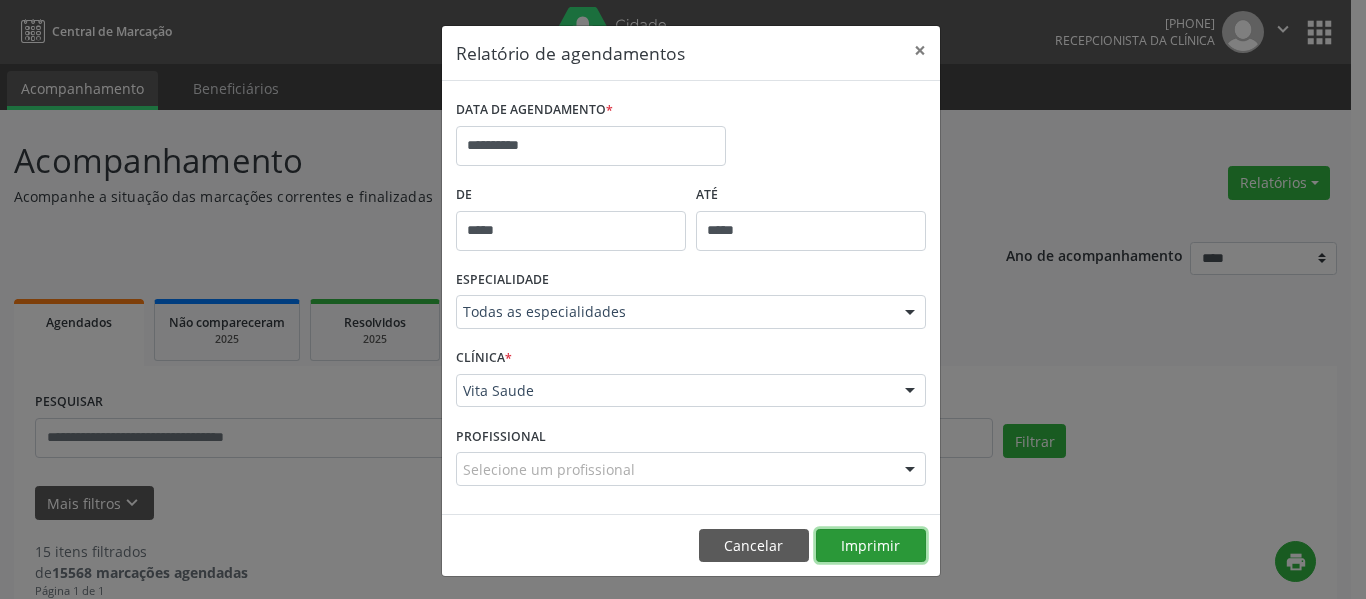 click on "Imprimir" at bounding box center (871, 546) 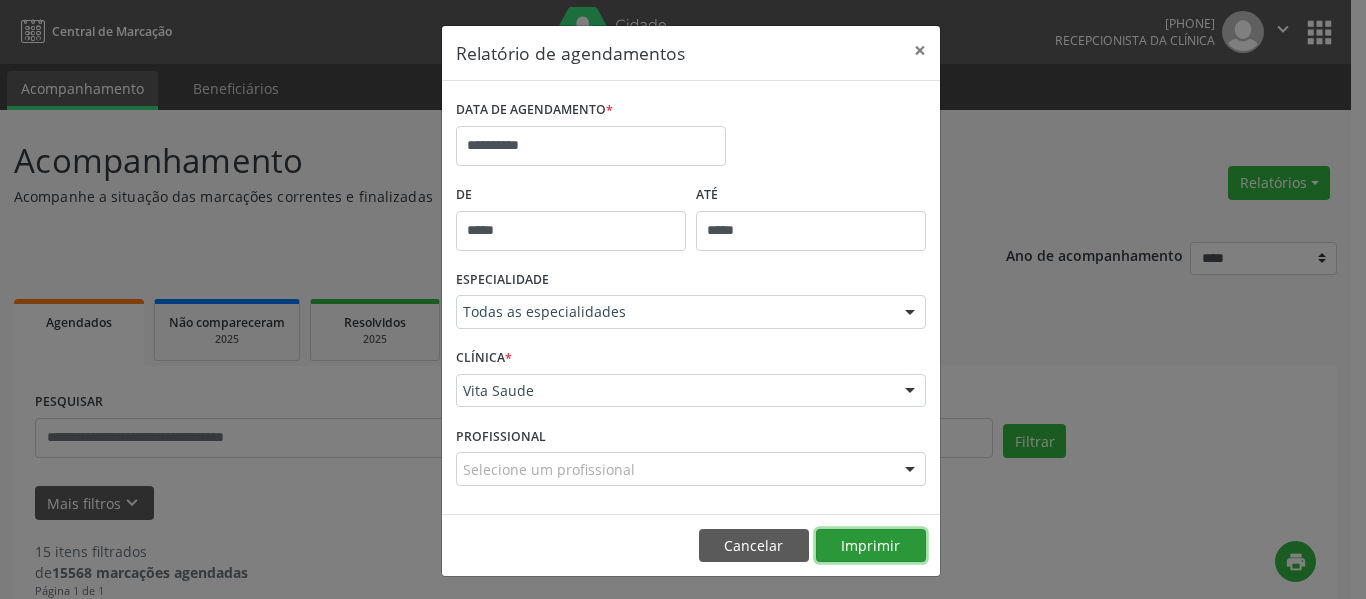 click on "Imprimir" at bounding box center [871, 546] 